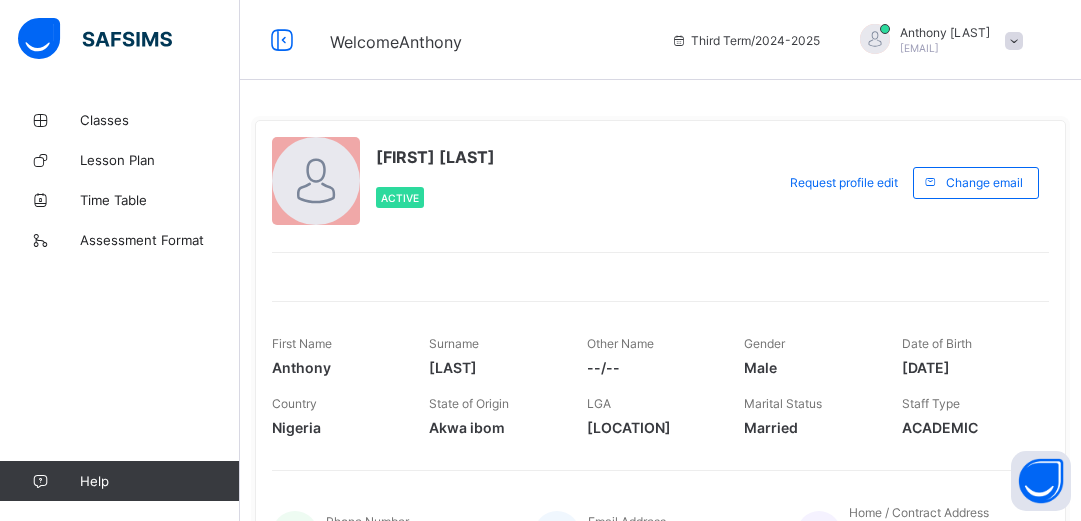 scroll, scrollTop: 0, scrollLeft: 0, axis: both 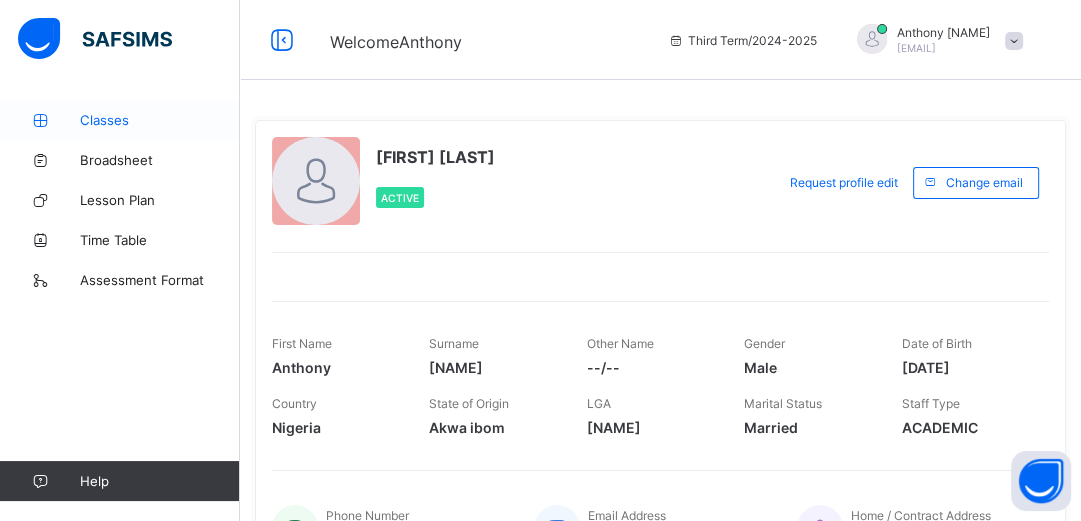 click on "Classes" at bounding box center (160, 120) 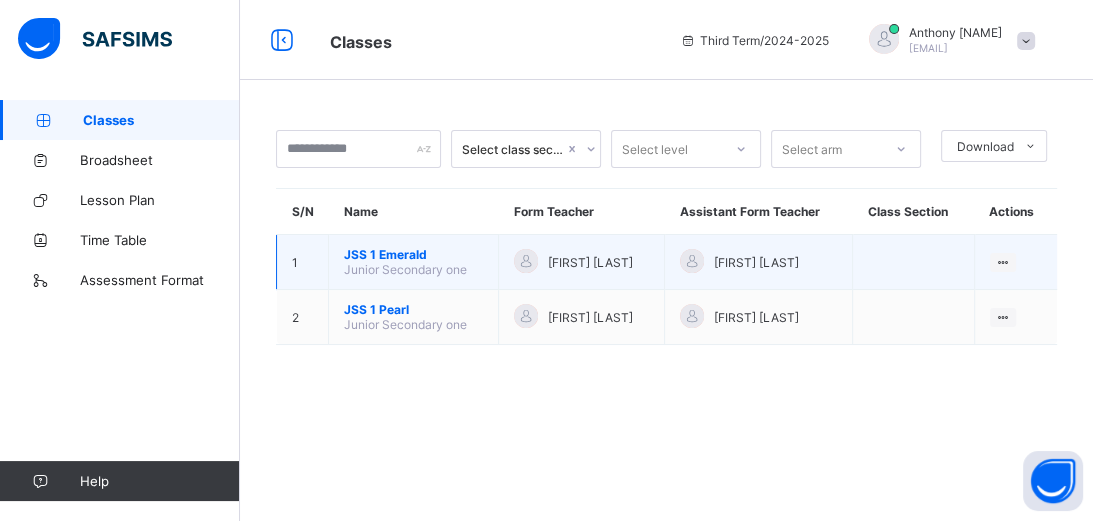 click on "JSS 1 [NAME]" at bounding box center (413, 254) 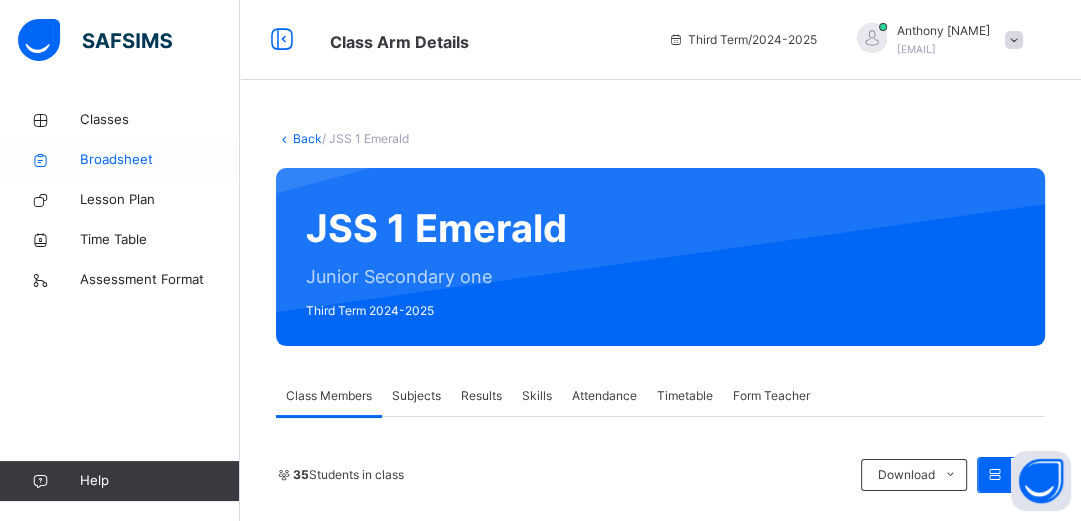 click on "Broadsheet" at bounding box center [160, 160] 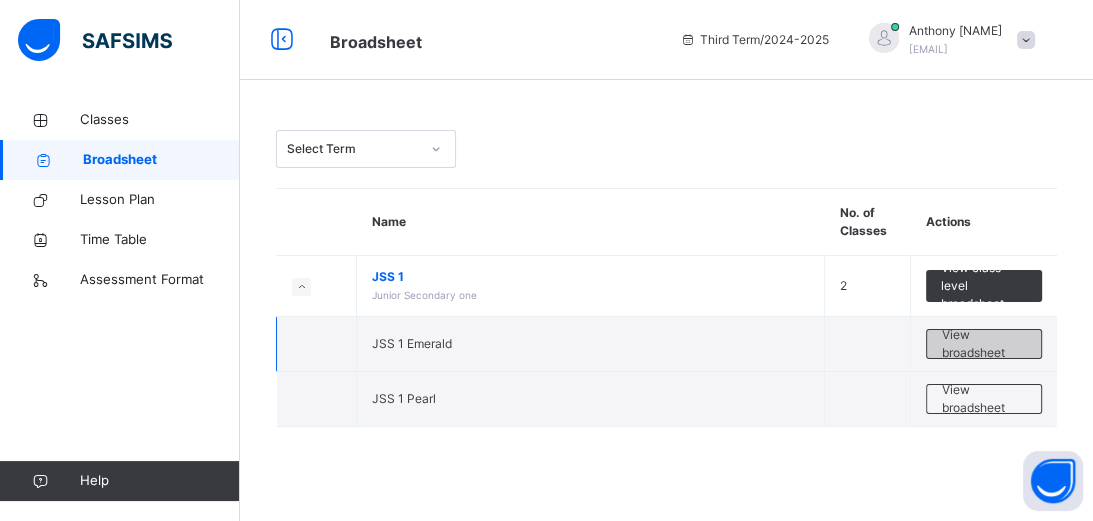 click on "View broadsheet" at bounding box center (984, 344) 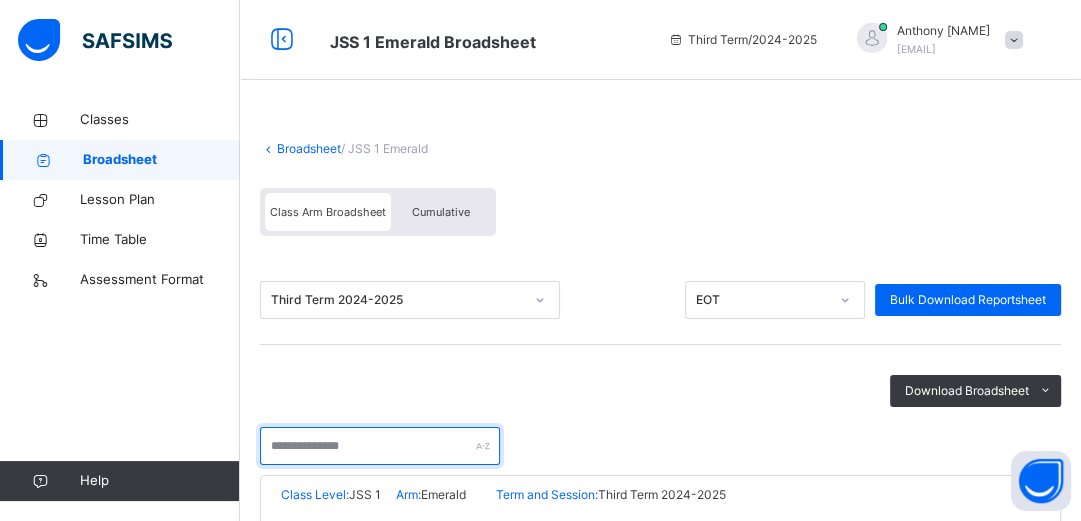 click at bounding box center [380, 446] 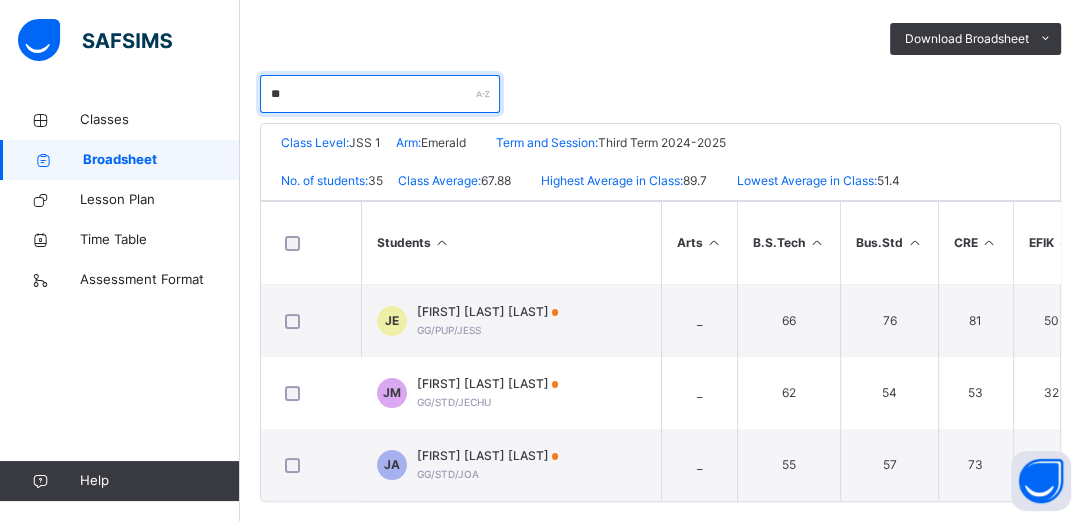 scroll, scrollTop: 380, scrollLeft: 0, axis: vertical 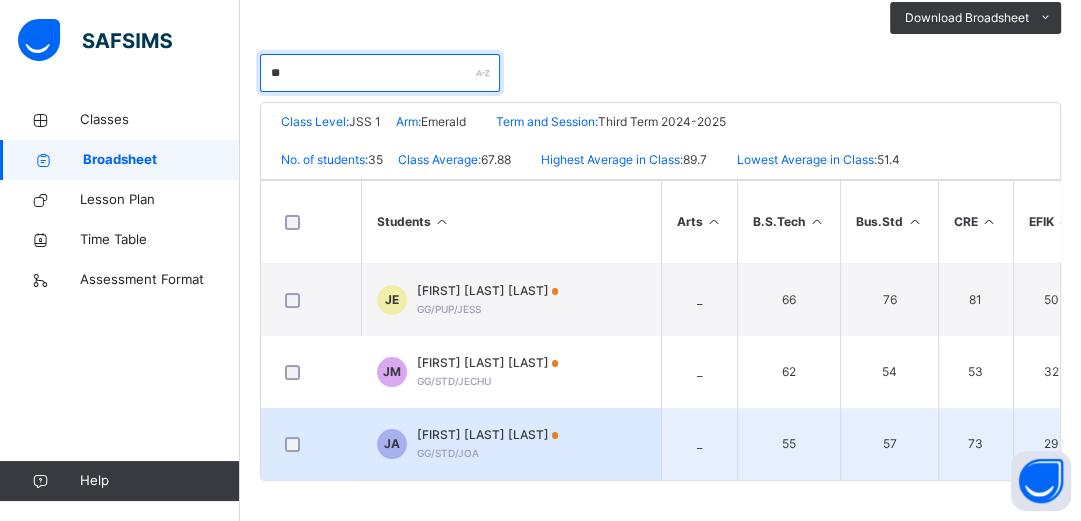 type on "**" 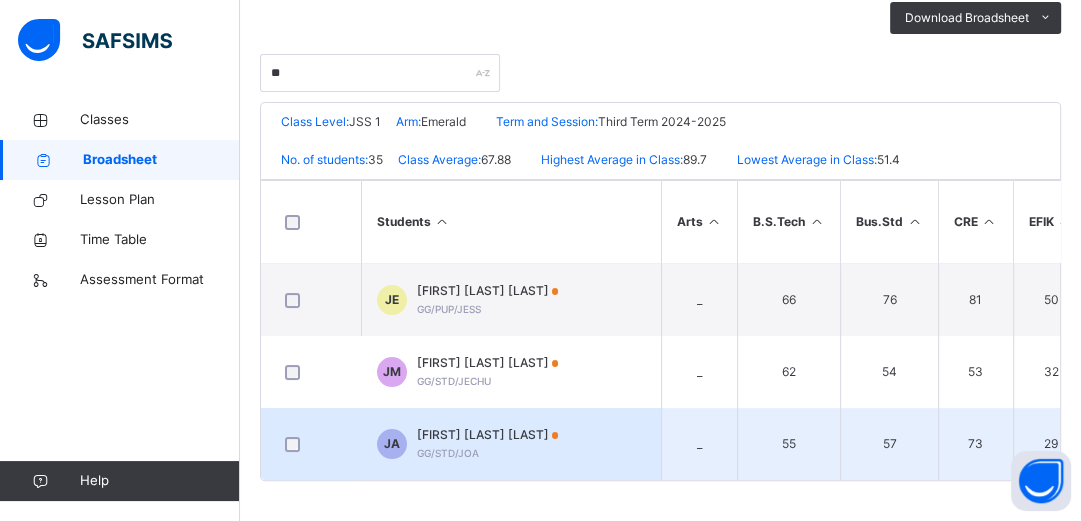 click on "[FIRST] [LAST] [LAST] [CODE]" at bounding box center [488, 444] 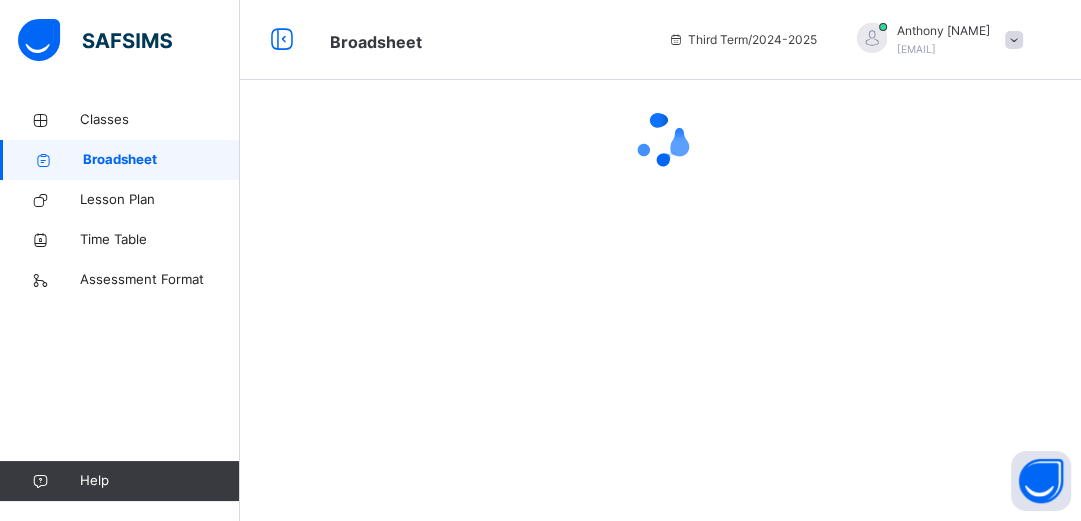 scroll, scrollTop: 0, scrollLeft: 0, axis: both 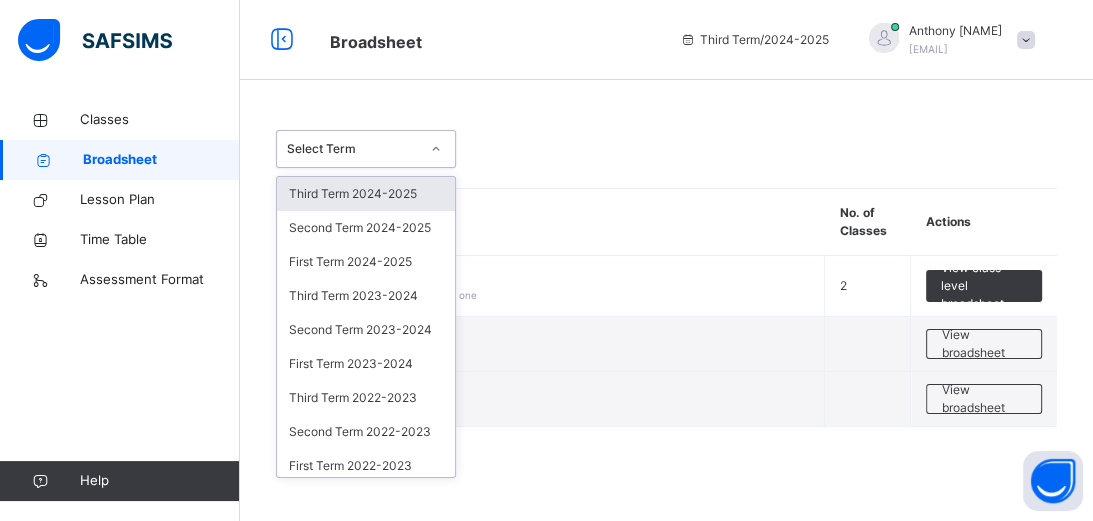 click 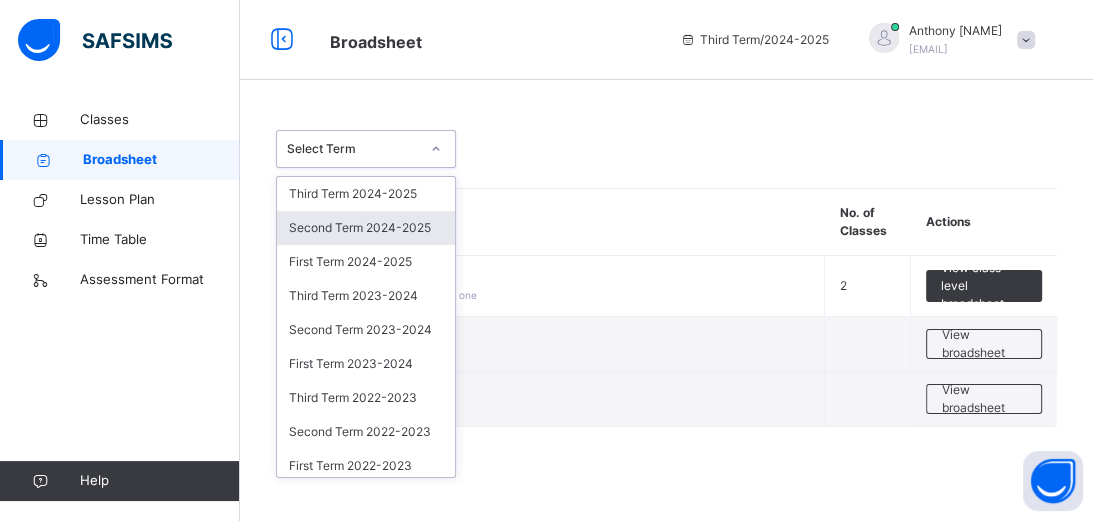 click on "Second Term 2024-2025" at bounding box center [366, 228] 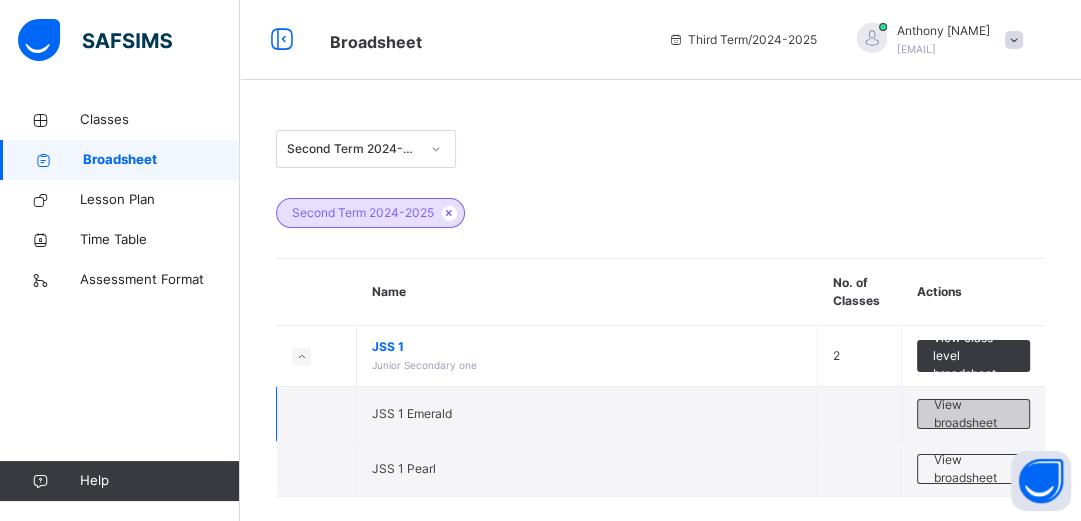 click on "View broadsheet" at bounding box center [973, 414] 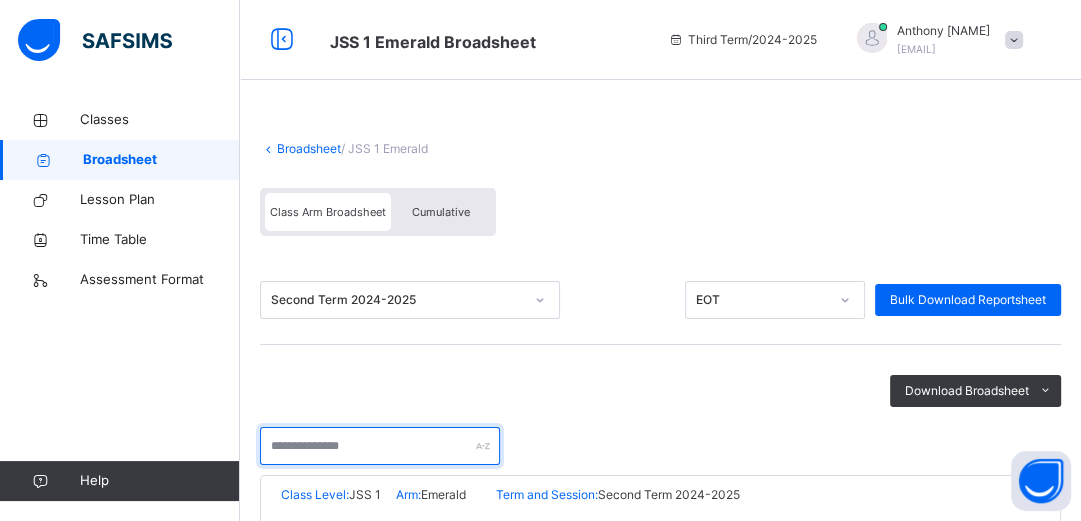 click at bounding box center (380, 446) 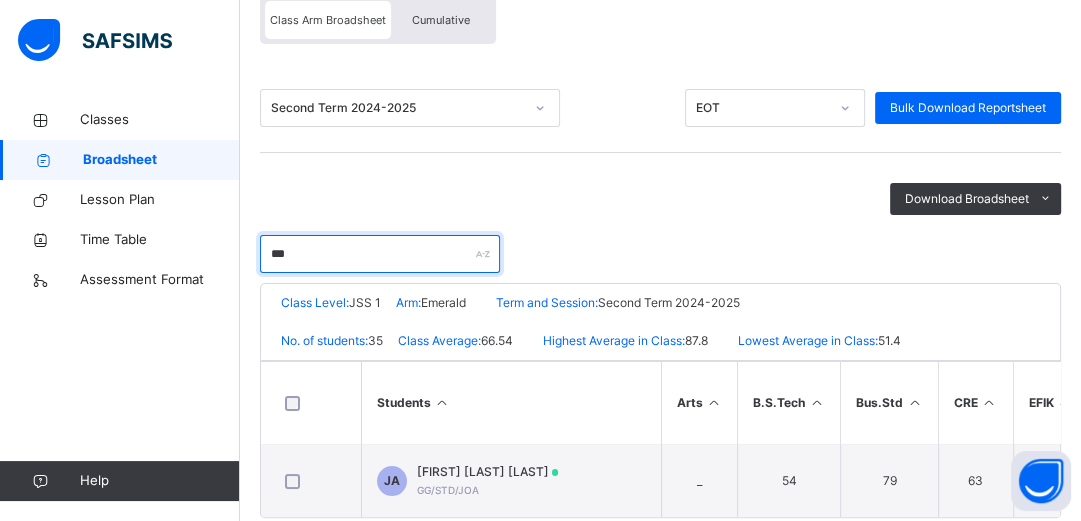 scroll, scrollTop: 224, scrollLeft: 0, axis: vertical 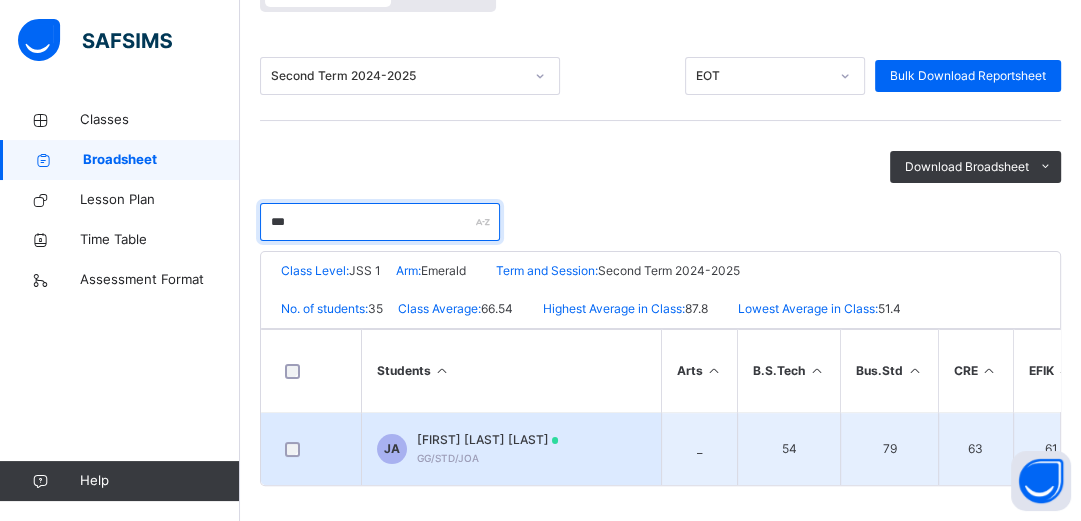 type on "***" 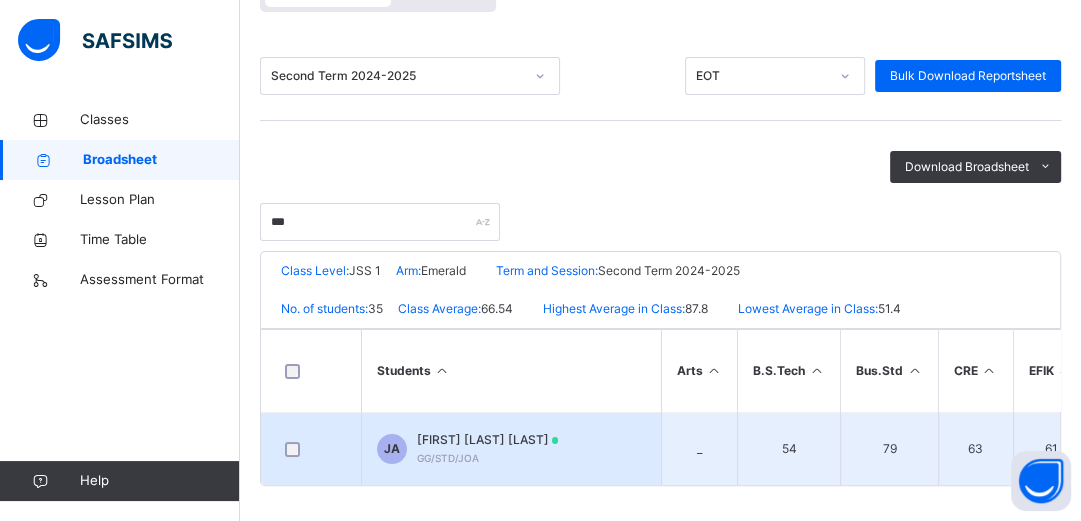 click on "[FIRST] [LAST] [LAST] [CODE]" at bounding box center [488, 449] 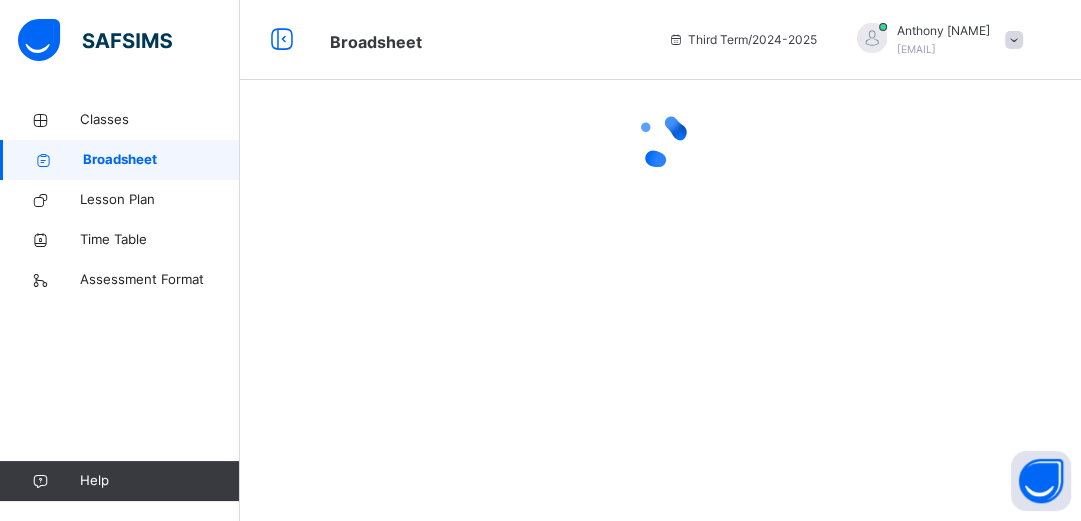 scroll, scrollTop: 0, scrollLeft: 0, axis: both 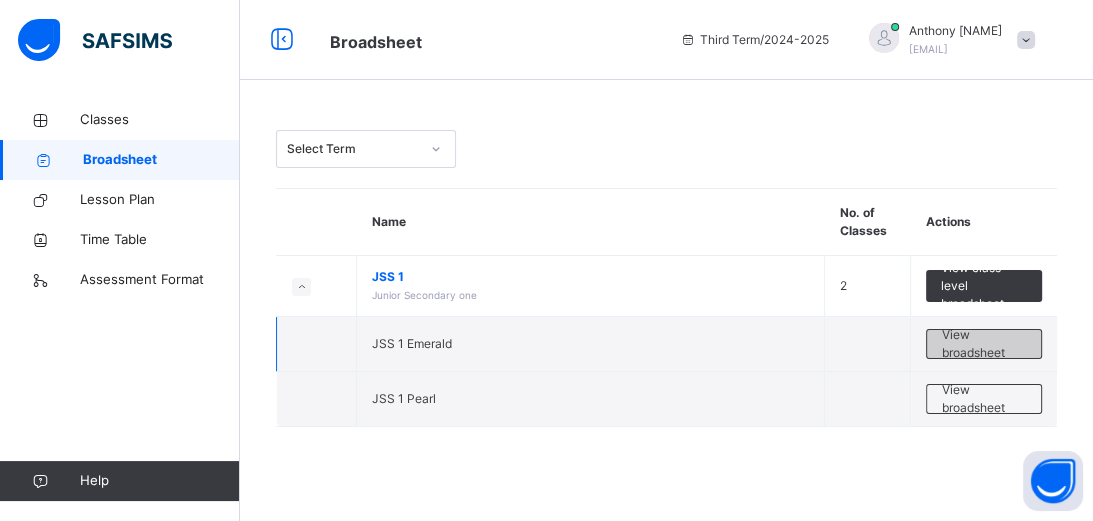 click on "View broadsheet" at bounding box center (984, 344) 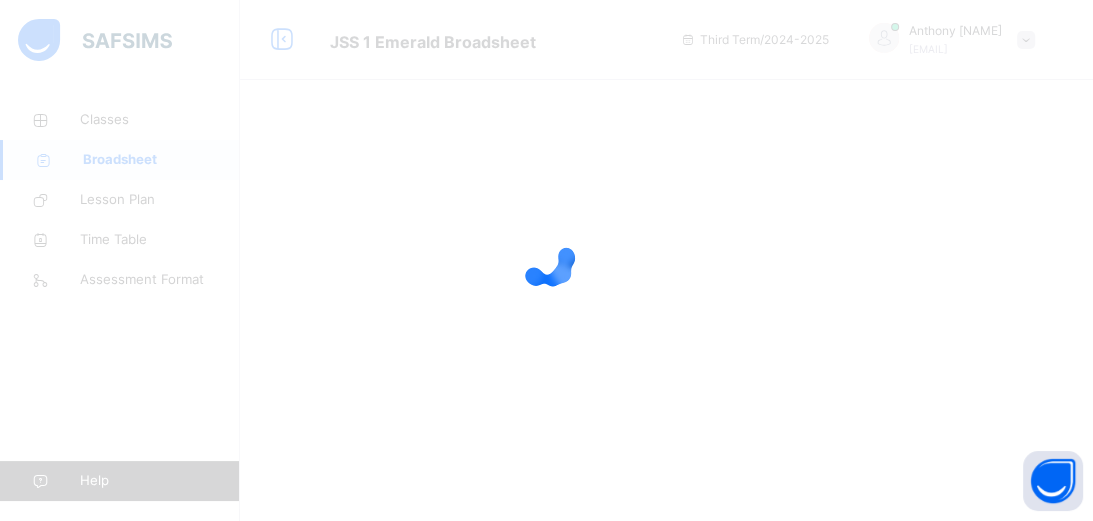 click at bounding box center [546, 260] 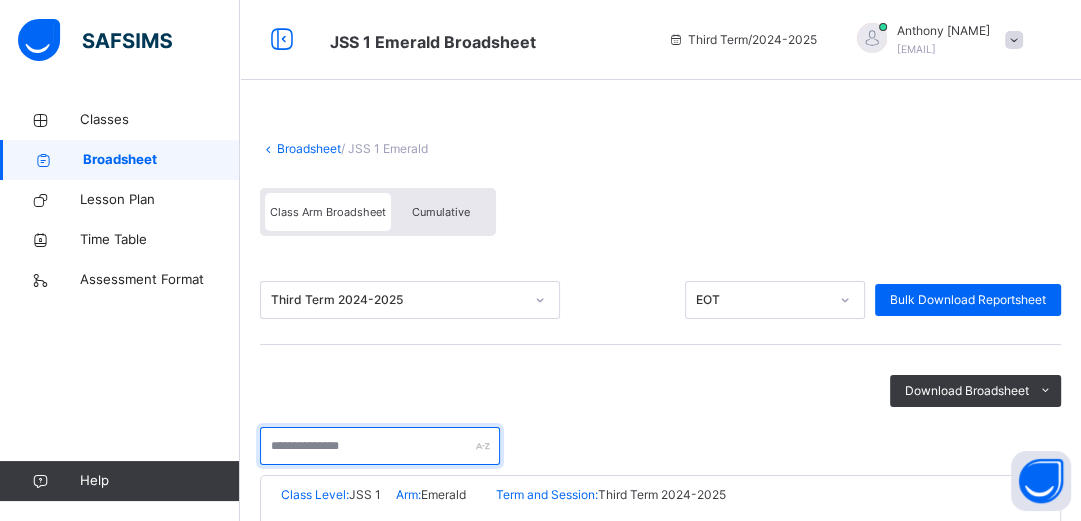 click at bounding box center [380, 446] 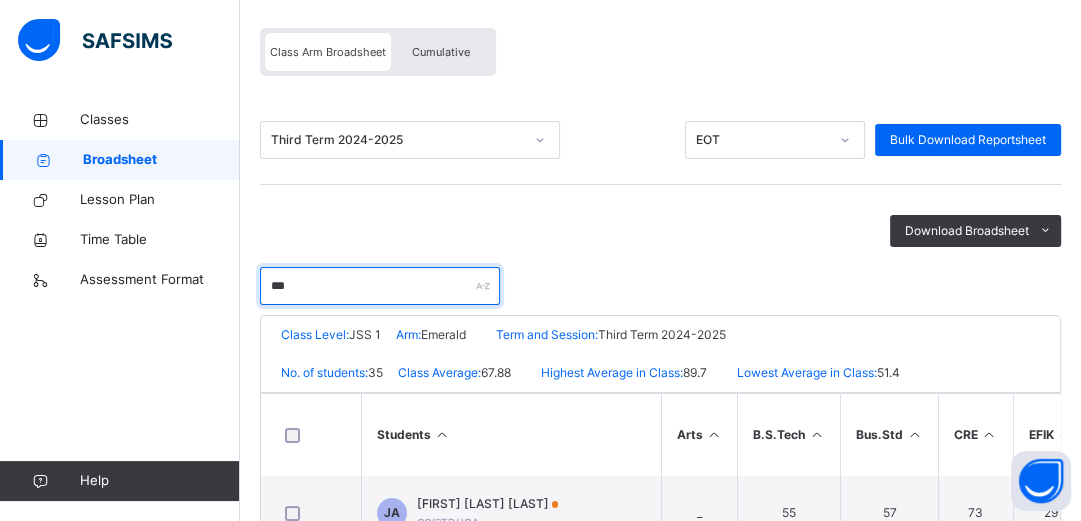 scroll, scrollTop: 192, scrollLeft: 0, axis: vertical 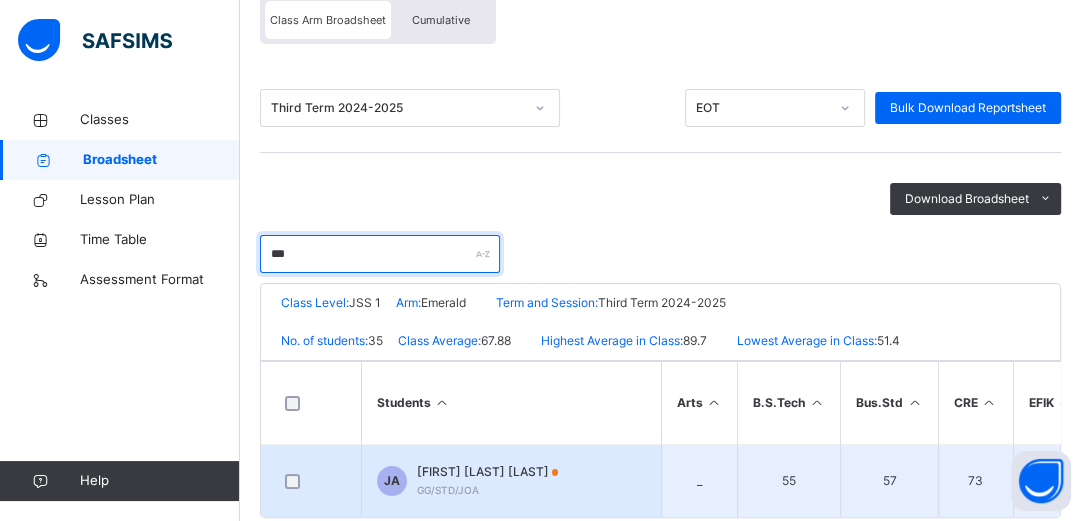 type on "***" 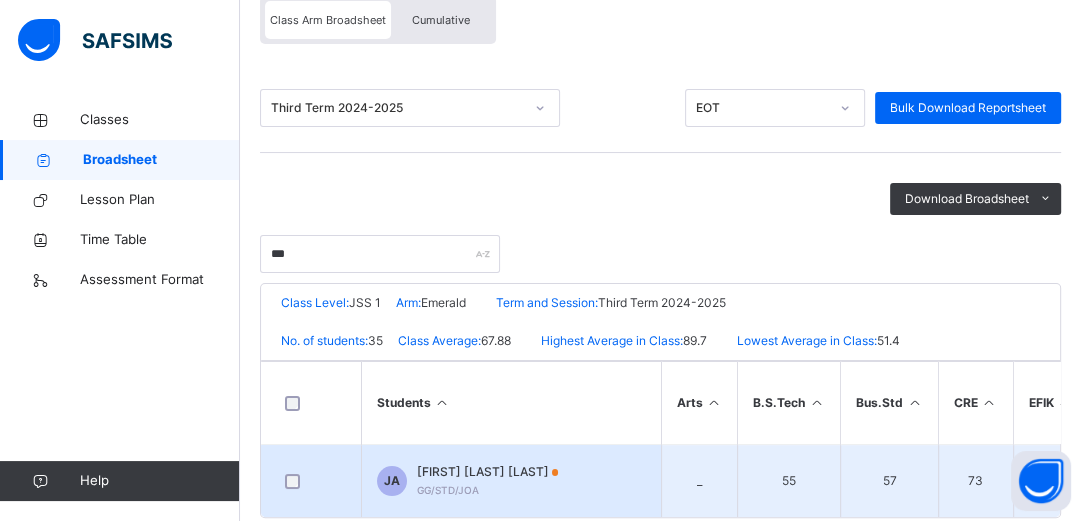 click on "[FIRST] [LAST] [LAST]" at bounding box center [488, 472] 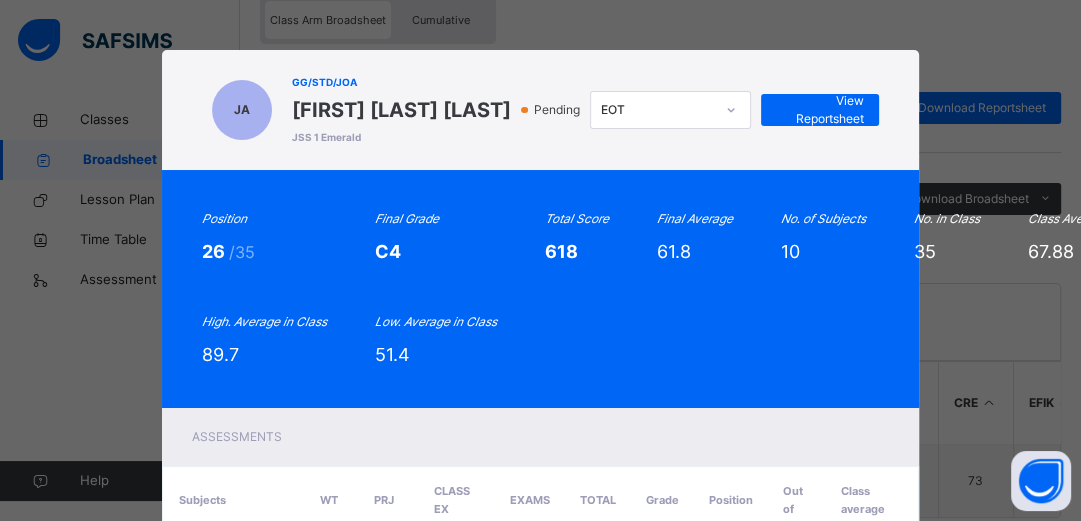 click on "[ROLE] [CODE] [CODE] [FIRST] [LAST] [LAST] [CLASS] [STATUS] [GRADE] [POSITION] [OUT_OF] [CLASS_AVERAGE] [ASSESSMENTS] [SUBJECTS] [WT] [PRJ] [CLASS_EX] [EXAMS] [TOTAL] [GRADE] [POSITION] [OUT_OF] [CLASS_AVERAGE] [ENGLISH_STUDIES] [A1] [8TH] [35] [65.06] [HISTORY] [C5] [21ST] [35] [64] [EFIK] [F9] [35TH] [35] [45.17] [MATHEMATICS] [C6] [23RD] [35] [55.97] [NATIONAL_VALUES] [8] [10] [9] [10] [7] [10] [51] [70]" at bounding box center [540, 260] 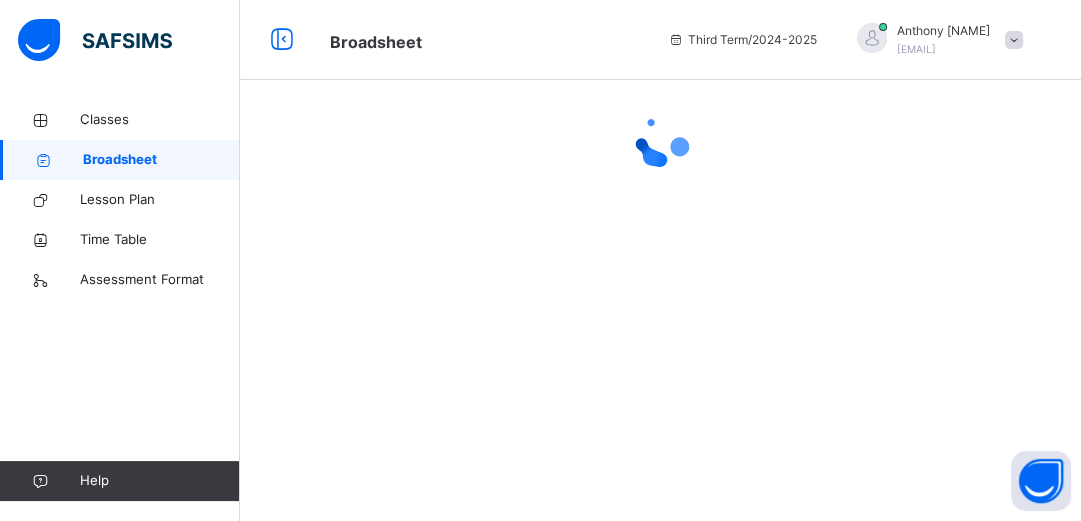 scroll, scrollTop: 0, scrollLeft: 0, axis: both 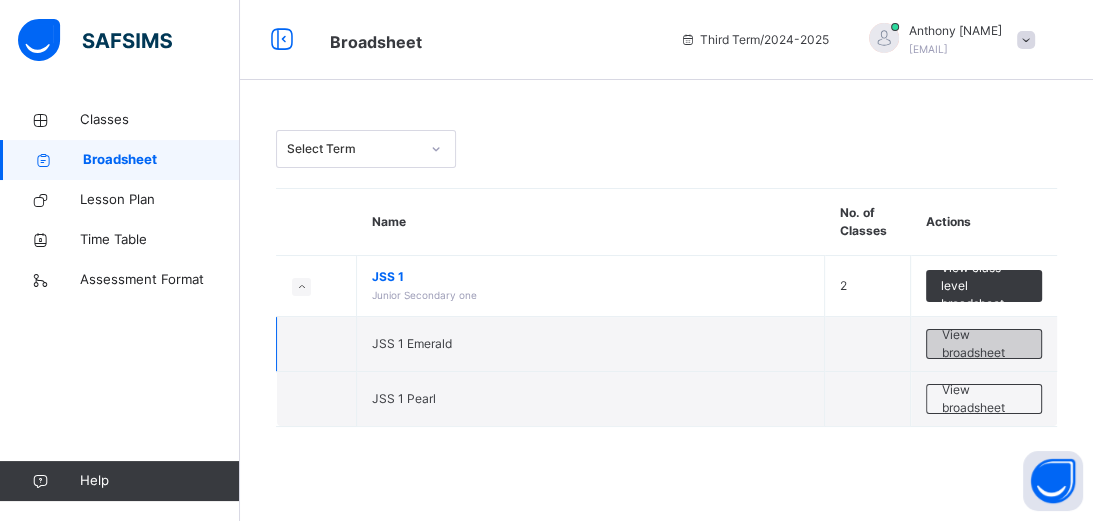 click on "View broadsheet" at bounding box center [984, 344] 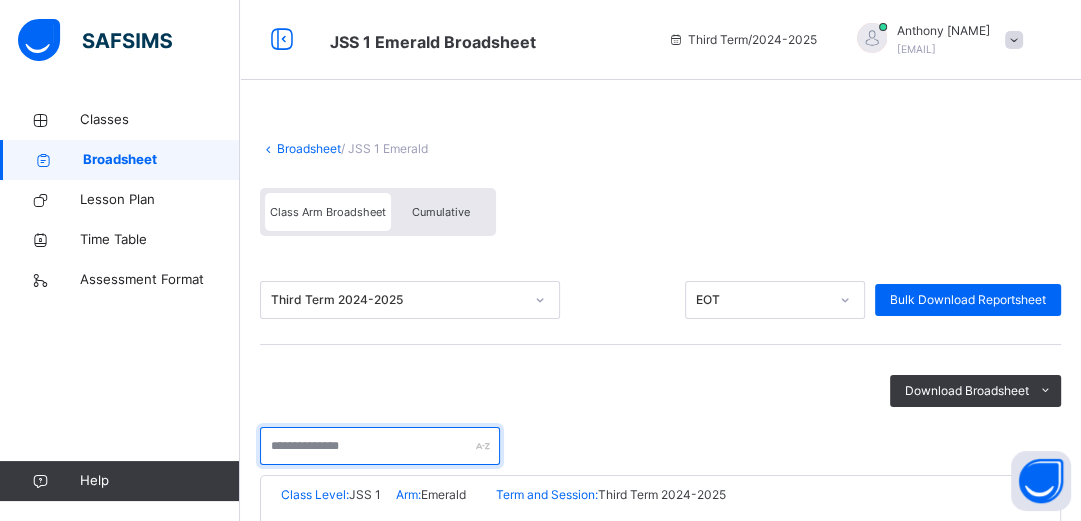 click at bounding box center (380, 446) 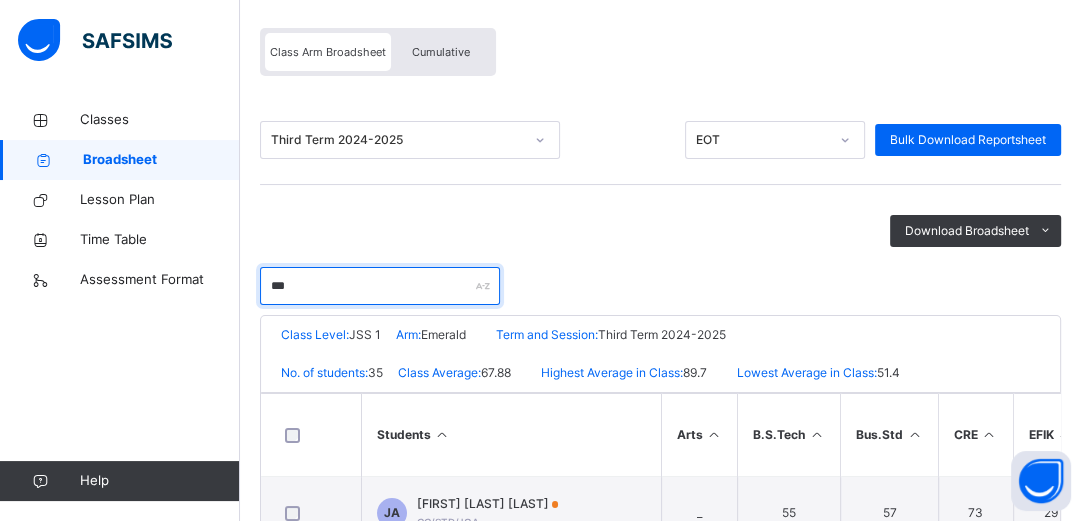 scroll, scrollTop: 192, scrollLeft: 0, axis: vertical 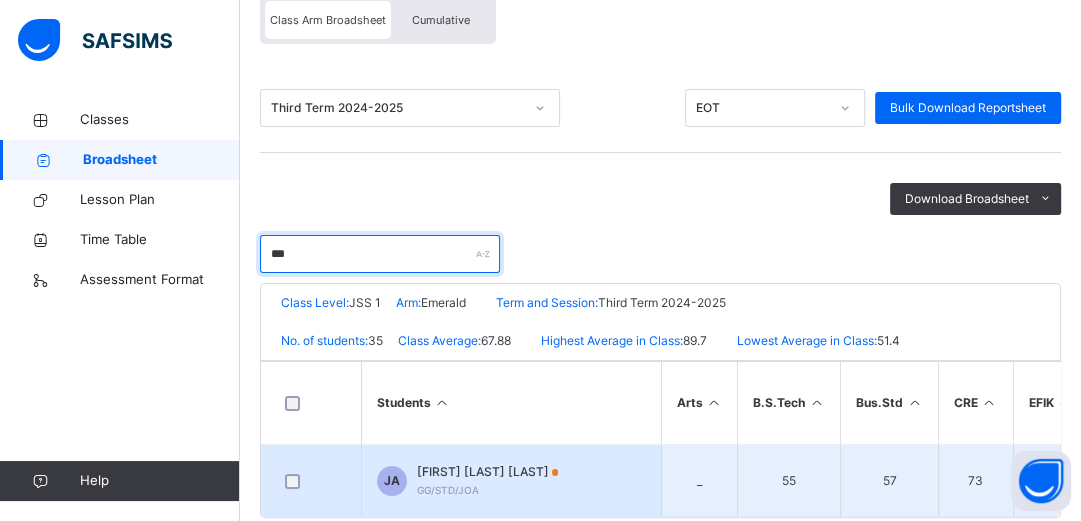 type on "***" 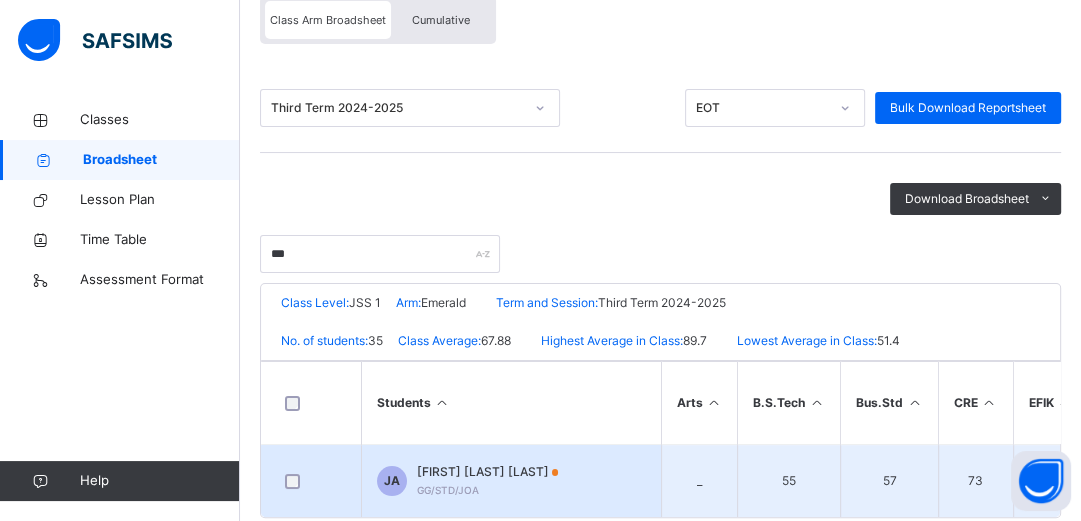 click on "[FIRST] [LAST] [LAST] [CODE]" at bounding box center (488, 481) 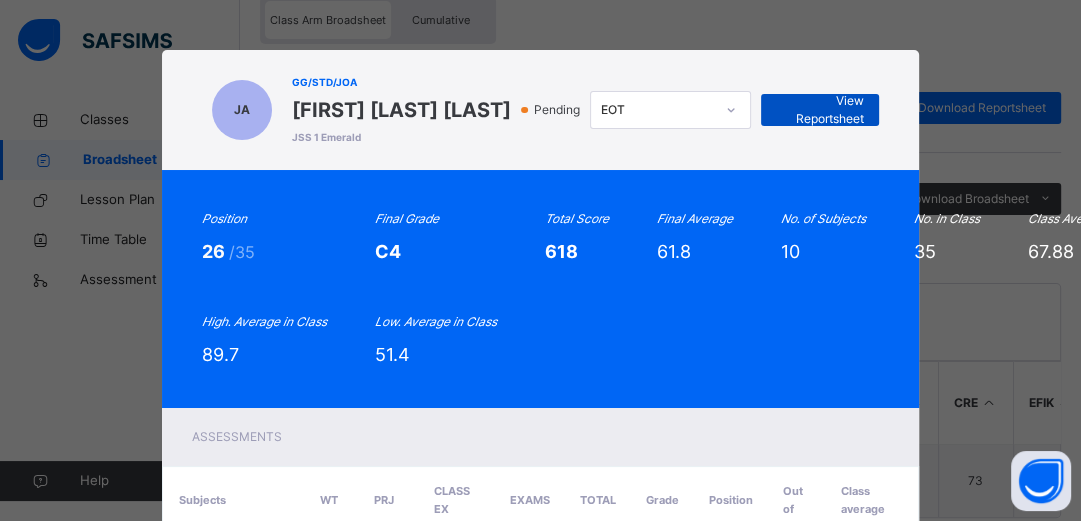 click on "View Reportsheet" at bounding box center [820, 110] 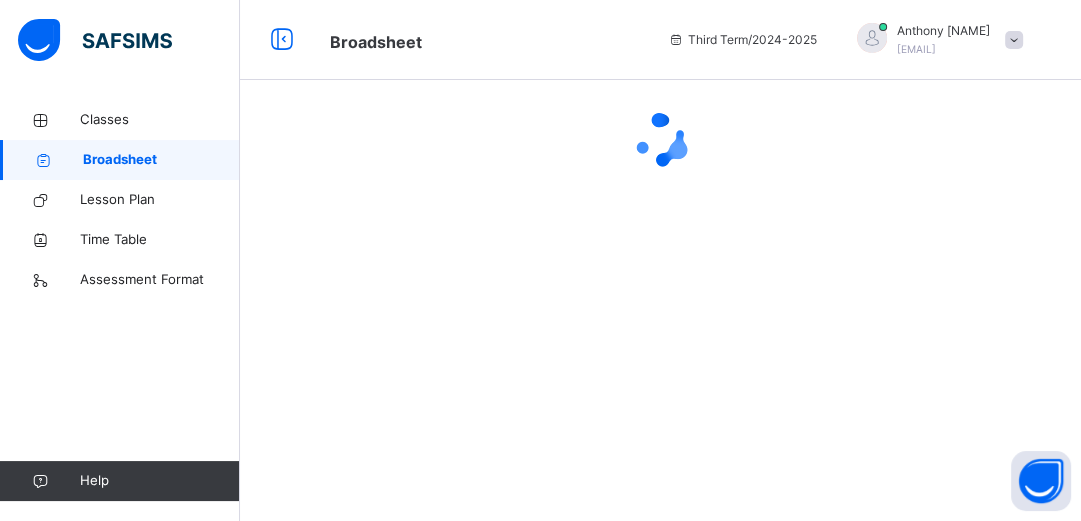 scroll, scrollTop: 0, scrollLeft: 0, axis: both 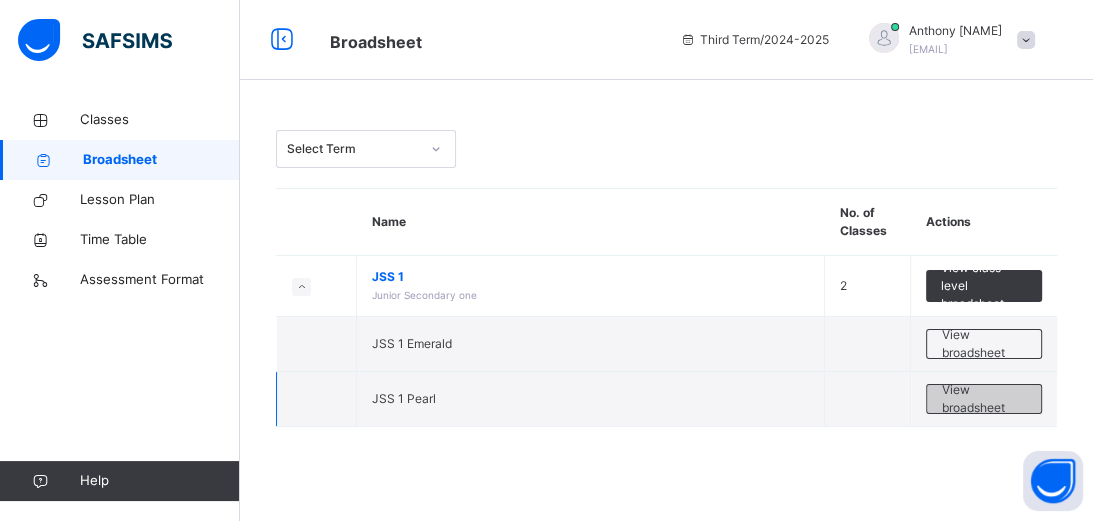 click on "View broadsheet" at bounding box center (984, 399) 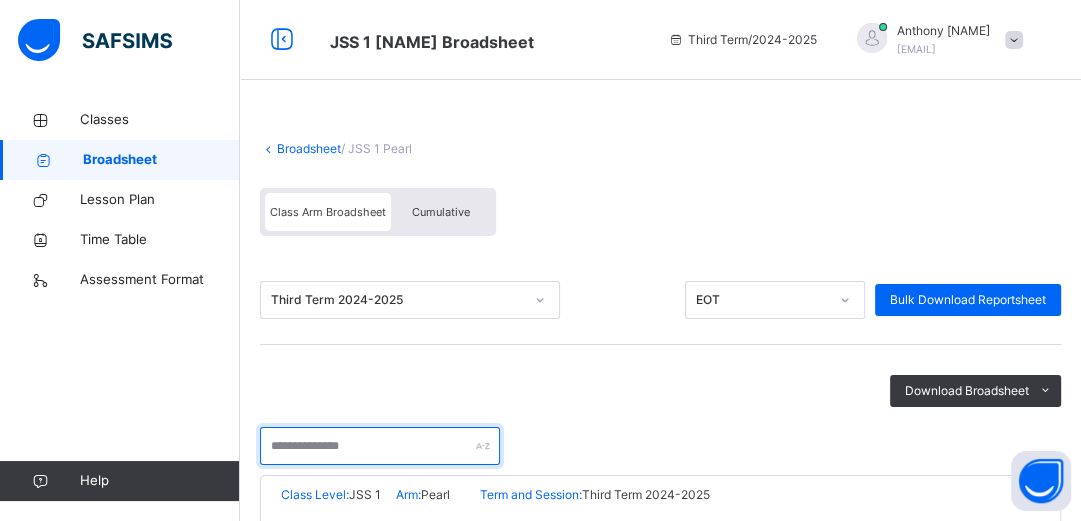 click at bounding box center [380, 446] 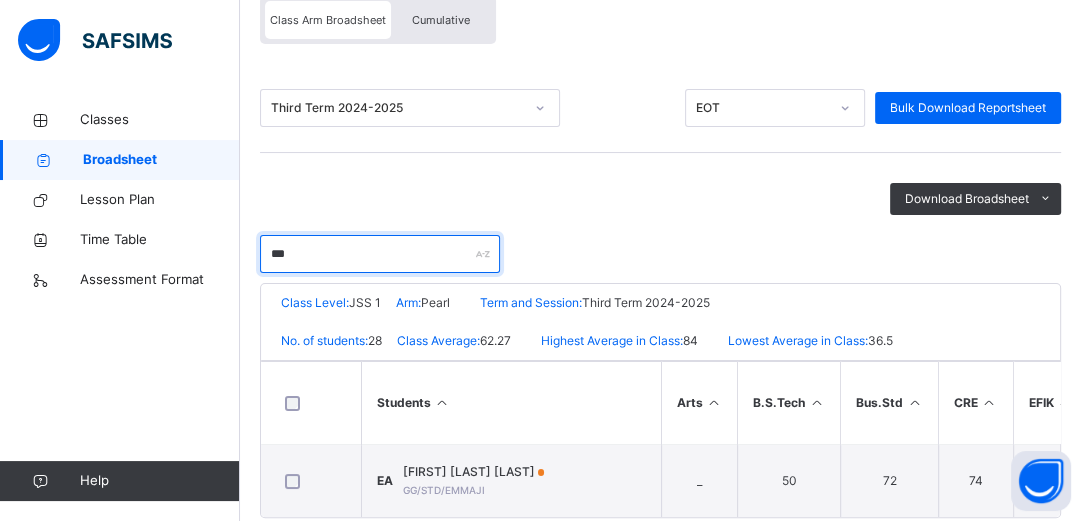 scroll, scrollTop: 224, scrollLeft: 0, axis: vertical 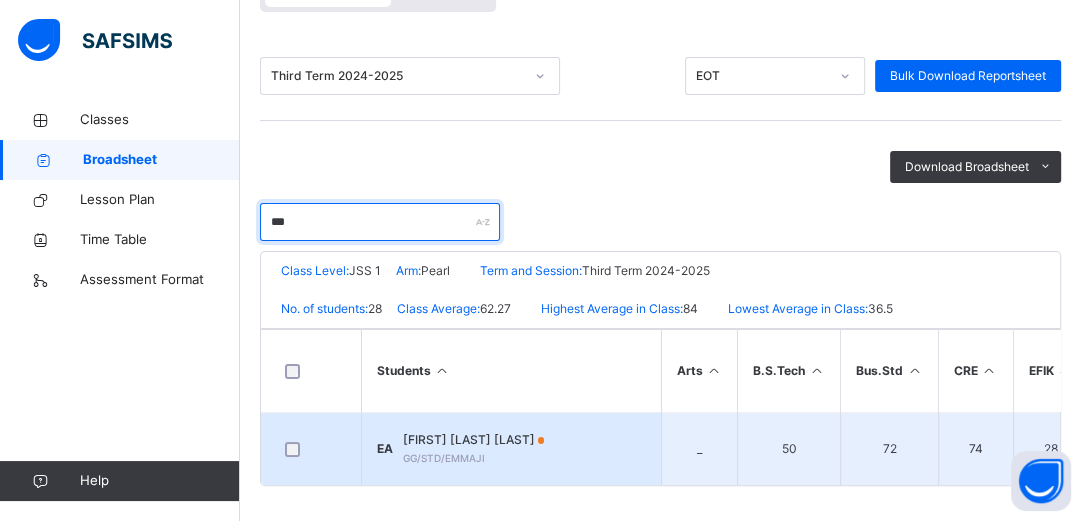 type on "***" 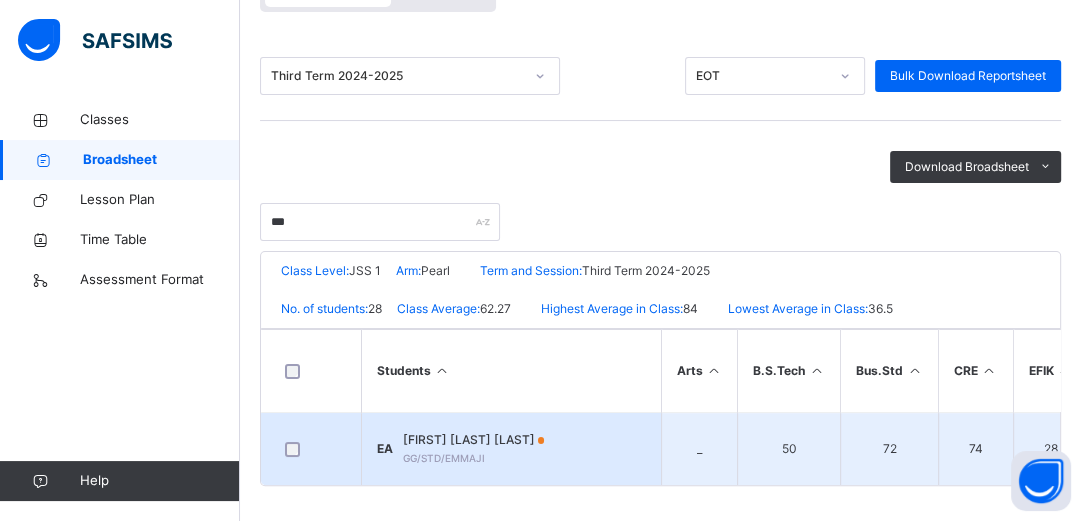 click on "[FIRST] [LAST] [LAST] [CODE]" at bounding box center [474, 449] 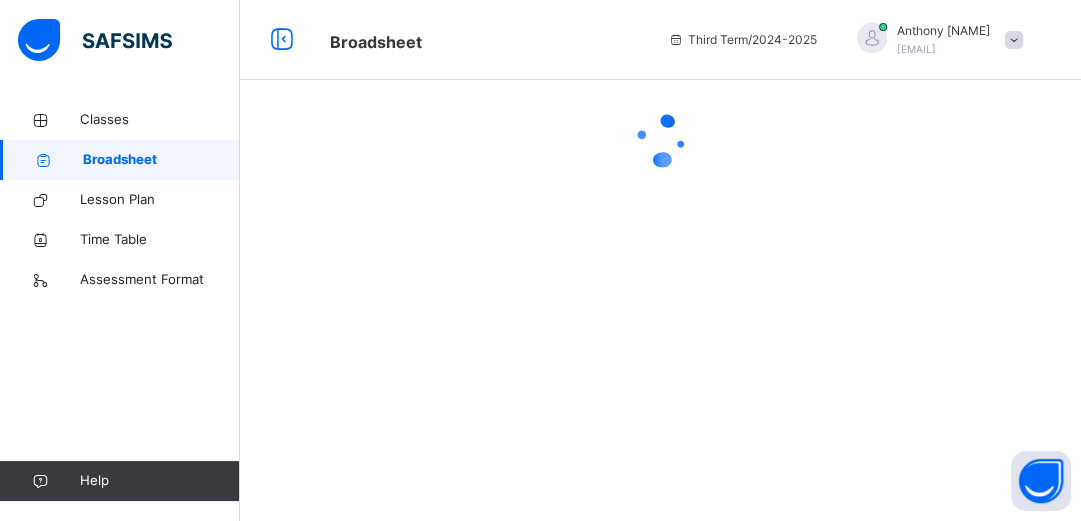 scroll, scrollTop: 0, scrollLeft: 0, axis: both 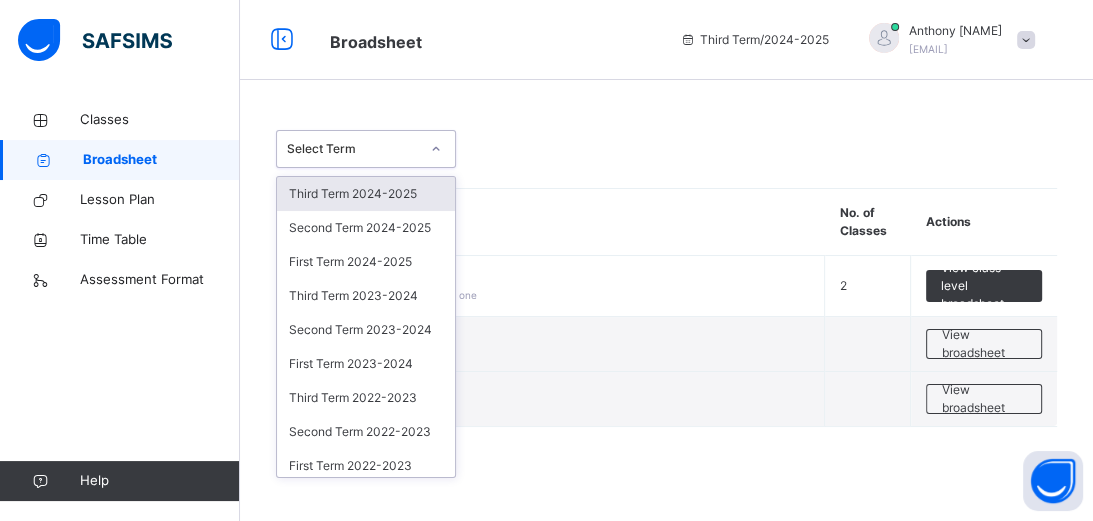 click 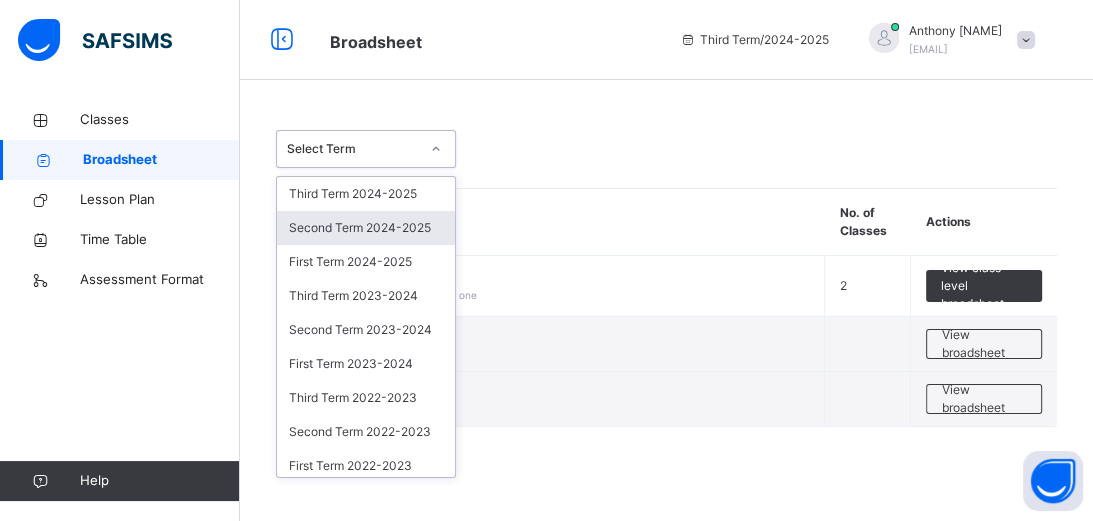 click on "Second Term 2024-2025" at bounding box center [366, 228] 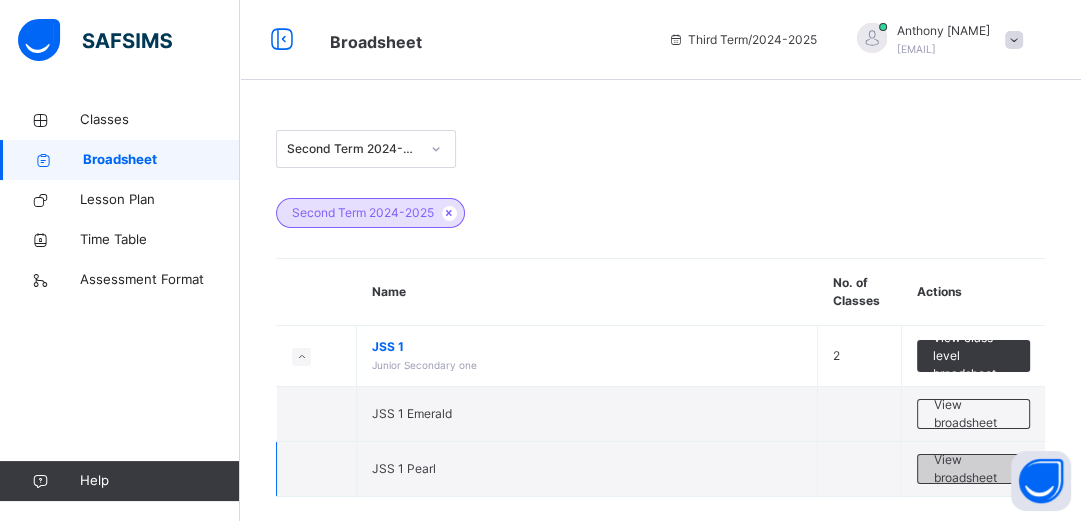click on "View broadsheet" at bounding box center [973, 469] 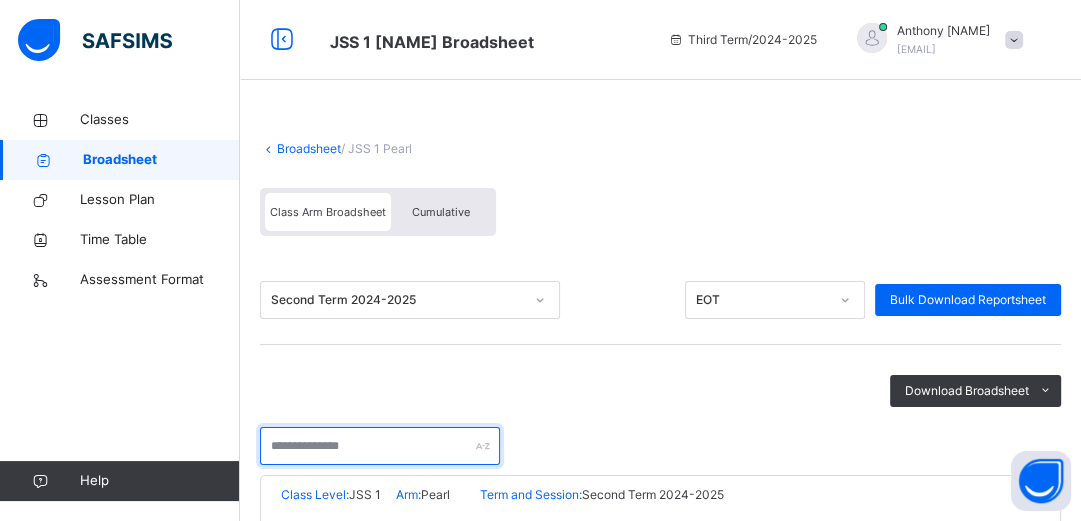 click at bounding box center [380, 446] 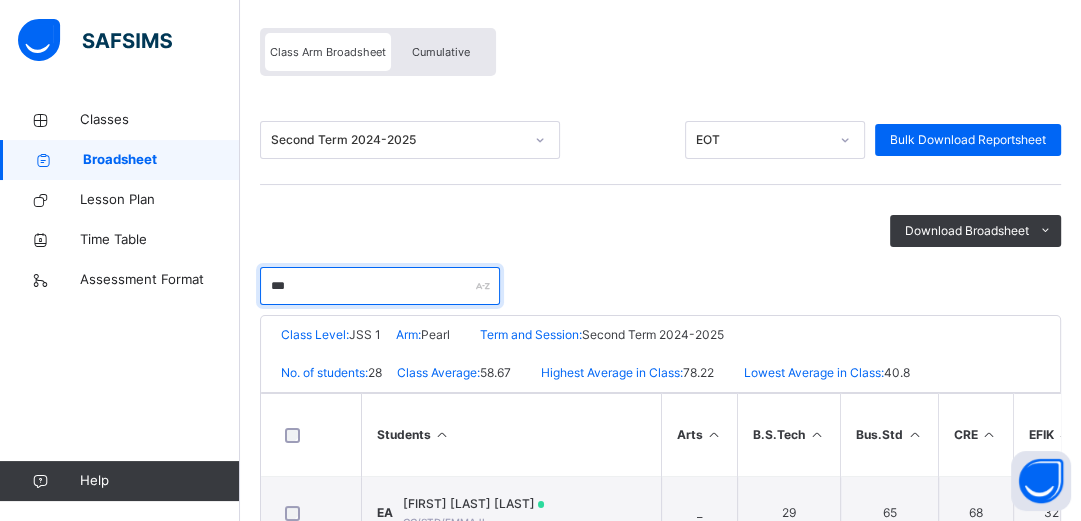 scroll, scrollTop: 192, scrollLeft: 0, axis: vertical 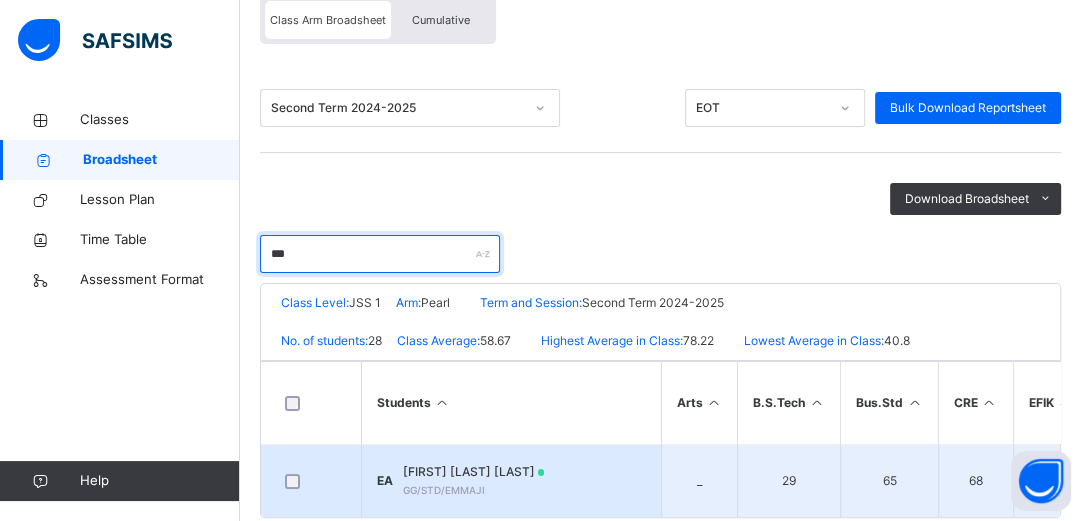 type on "***" 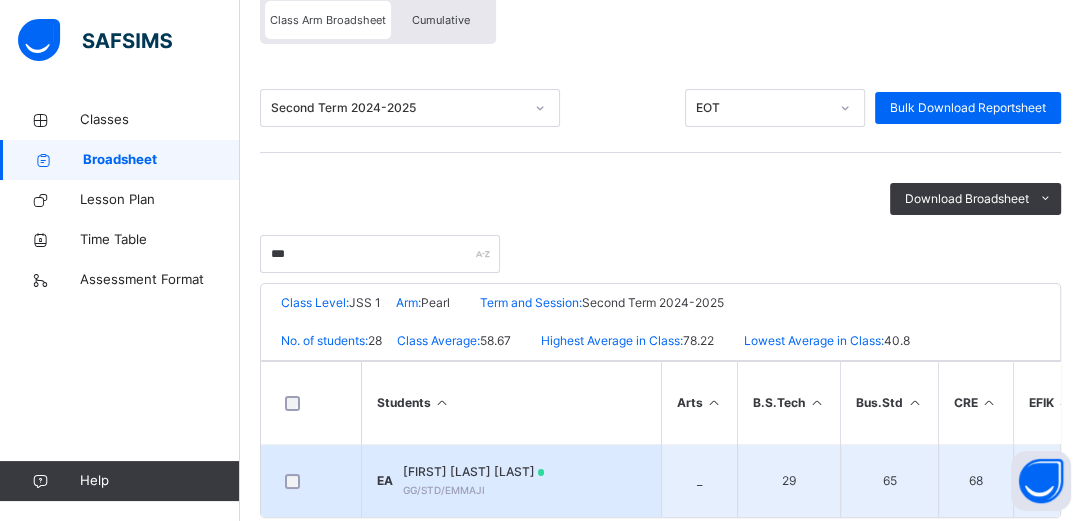 click on "[FIRST] [LAST] [LAST] [CODE]" at bounding box center (474, 481) 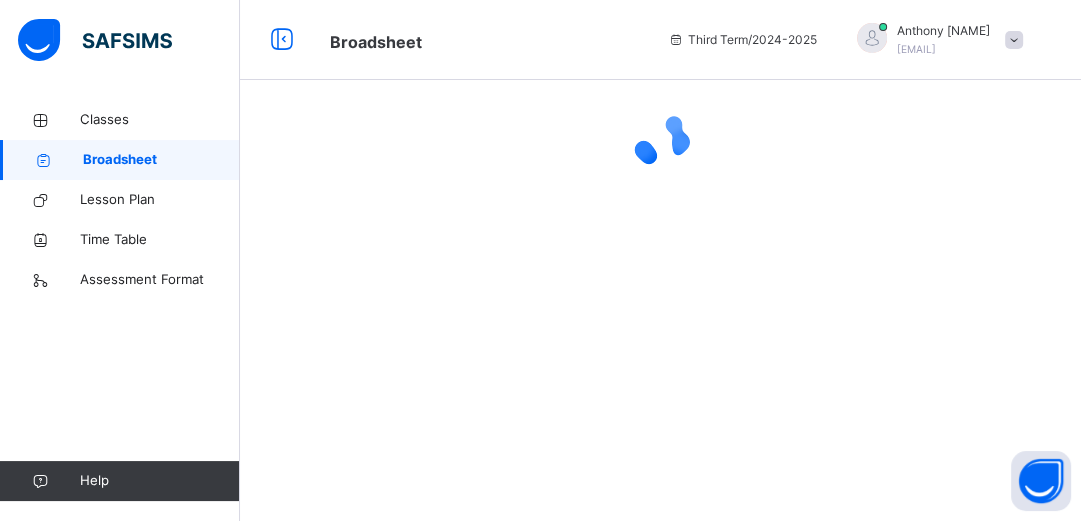 scroll, scrollTop: 0, scrollLeft: 0, axis: both 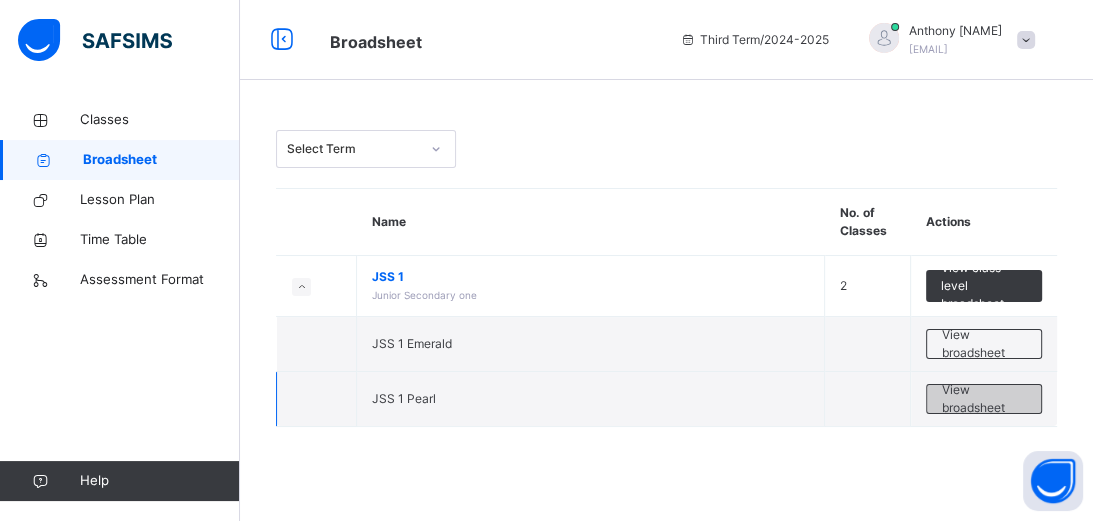 click on "View broadsheet" at bounding box center [984, 399] 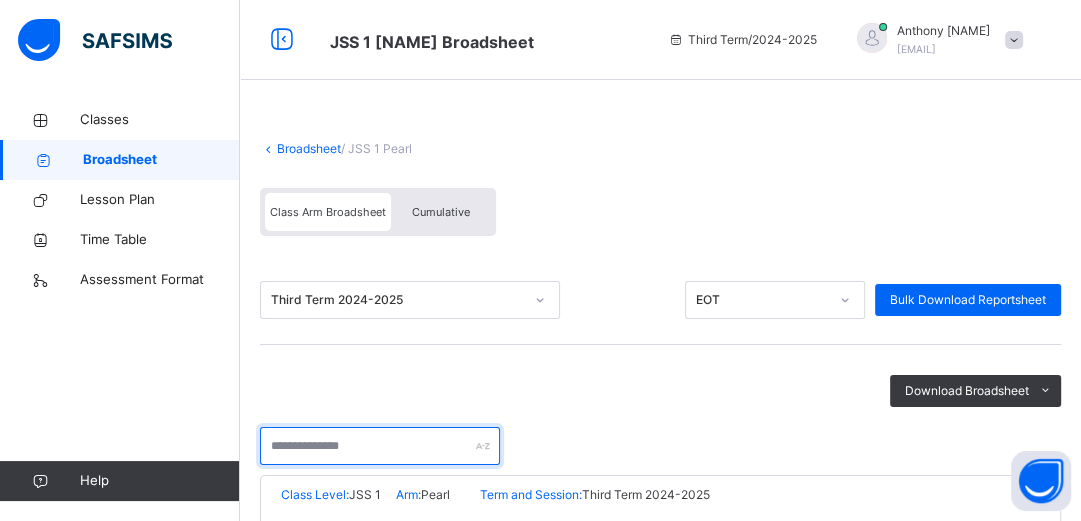 click at bounding box center (380, 446) 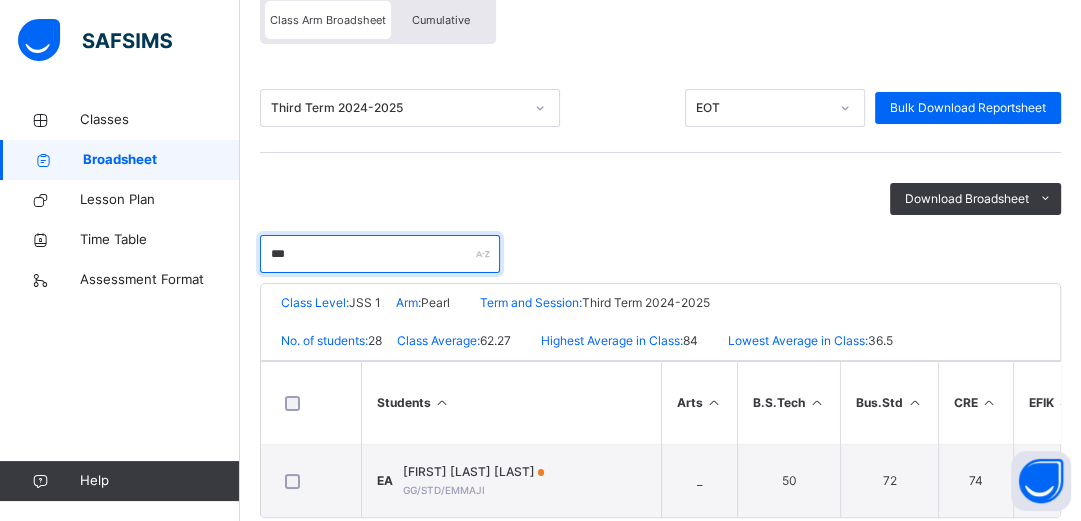 scroll, scrollTop: 224, scrollLeft: 0, axis: vertical 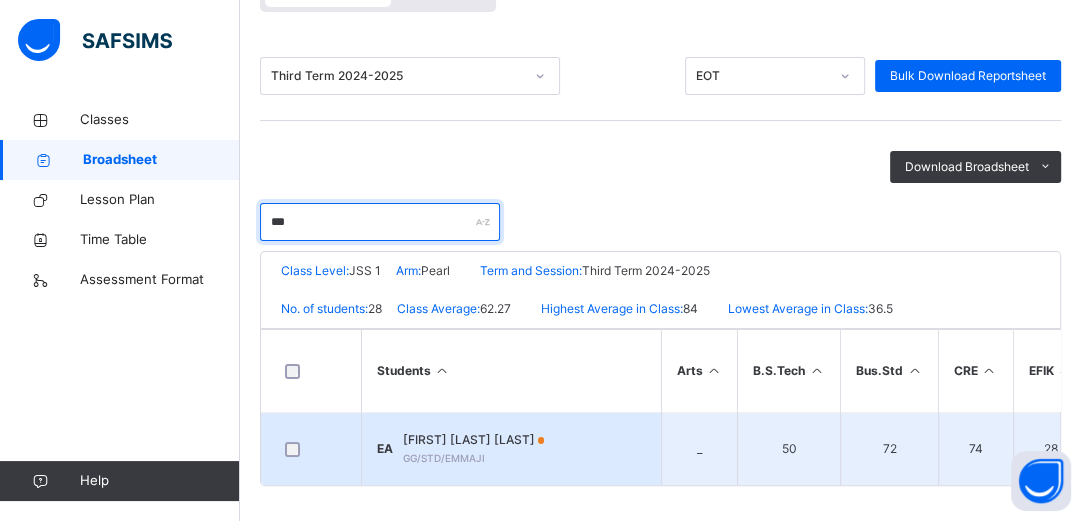 type on "***" 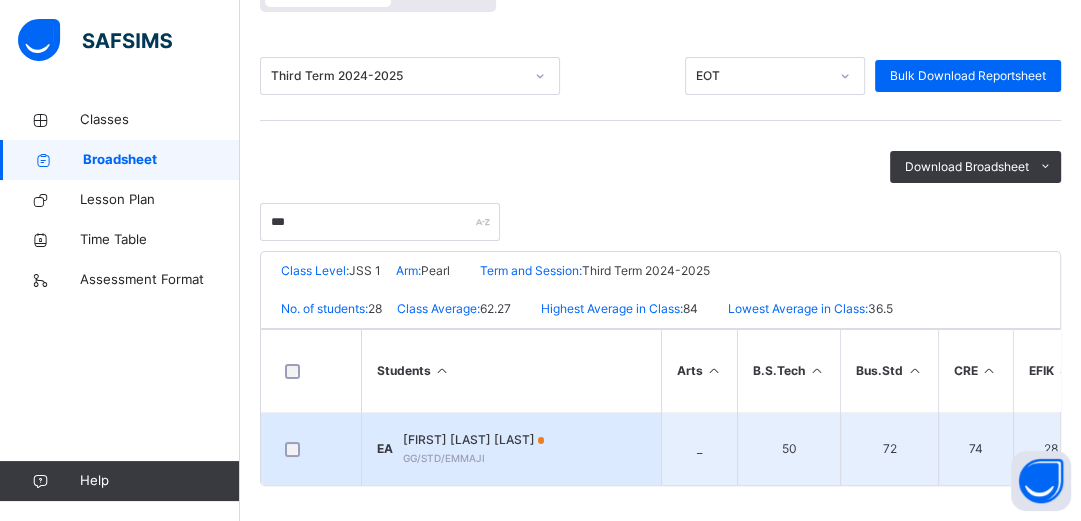 click on "[CODE] [CODE] [FIRST] [LAST] [LAST]" at bounding box center (511, 449) 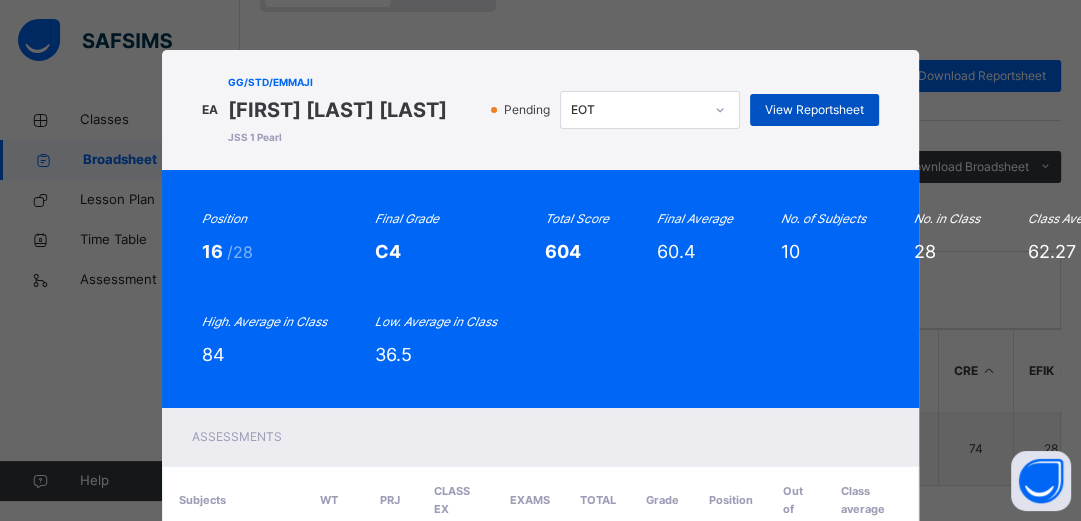 click on "View Reportsheet" at bounding box center [814, 110] 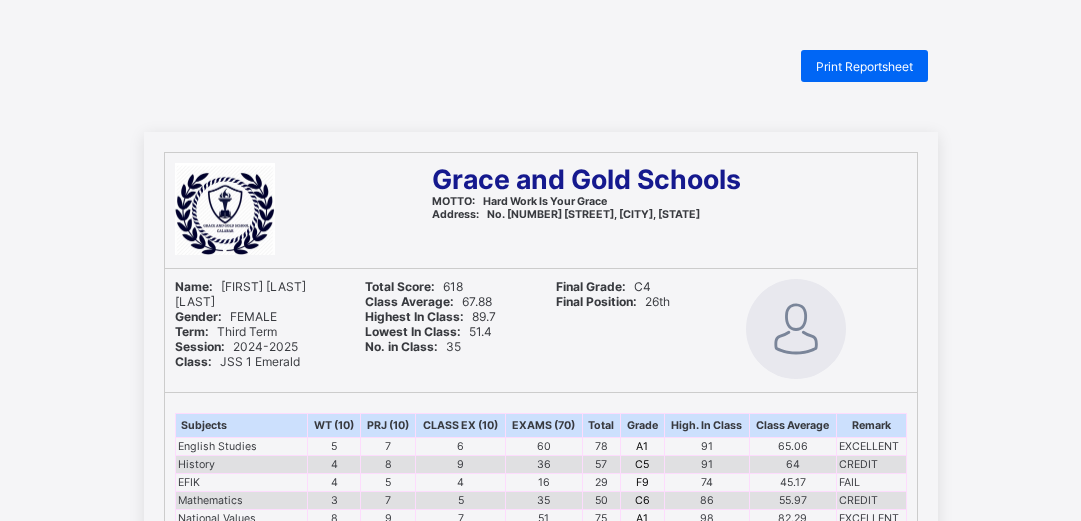 scroll, scrollTop: 0, scrollLeft: 0, axis: both 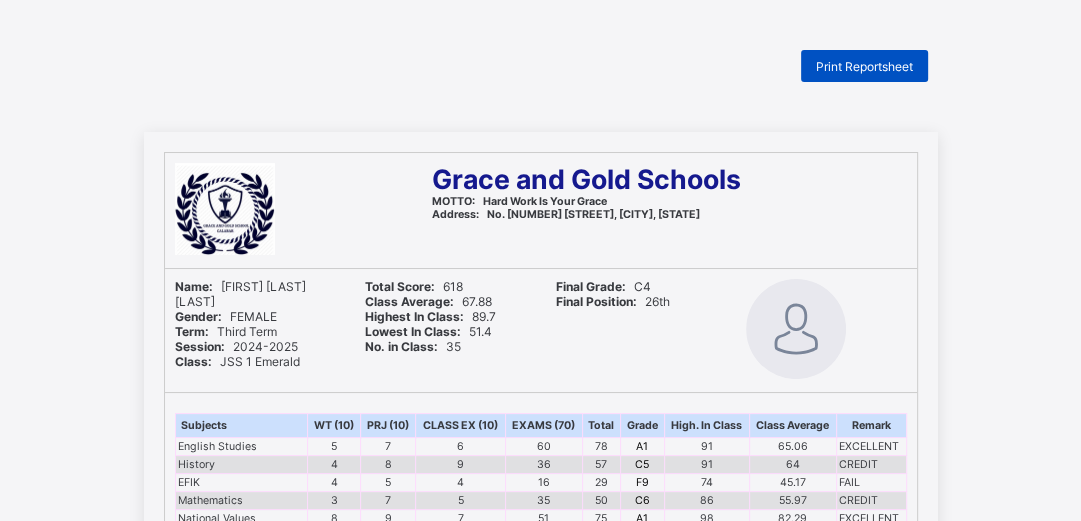 click on "Print Reportsheet" at bounding box center [864, 66] 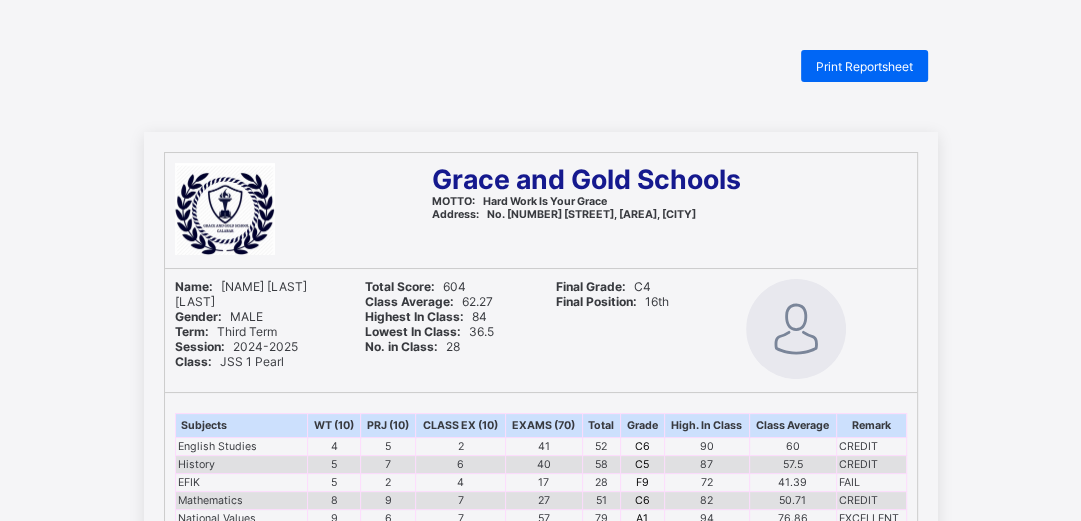 scroll, scrollTop: 0, scrollLeft: 0, axis: both 